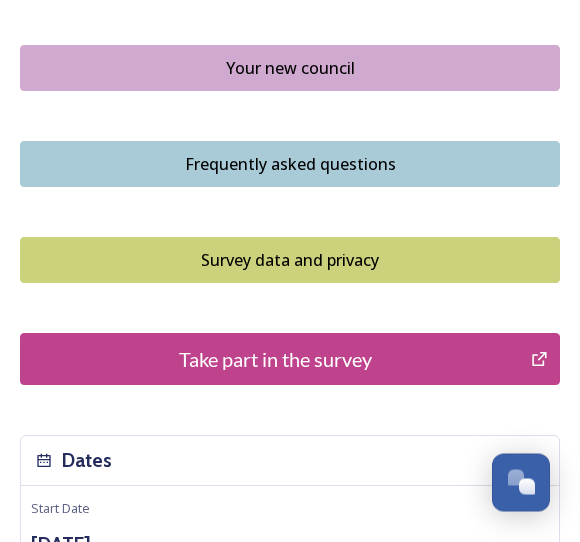 scroll, scrollTop: 1649, scrollLeft: 0, axis: vertical 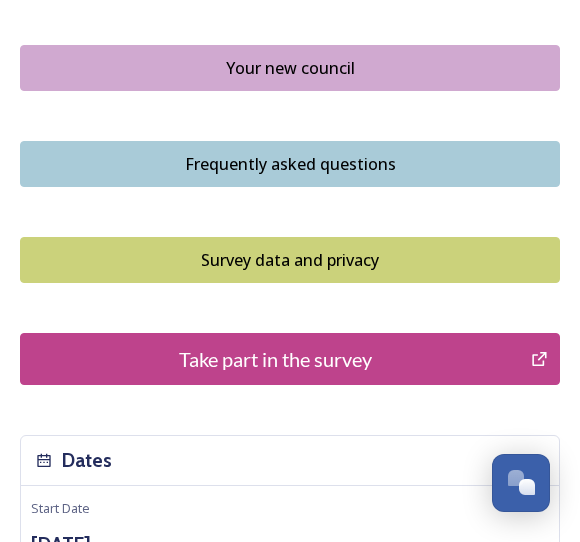 click on "Take part in the survey" at bounding box center (275, 359) 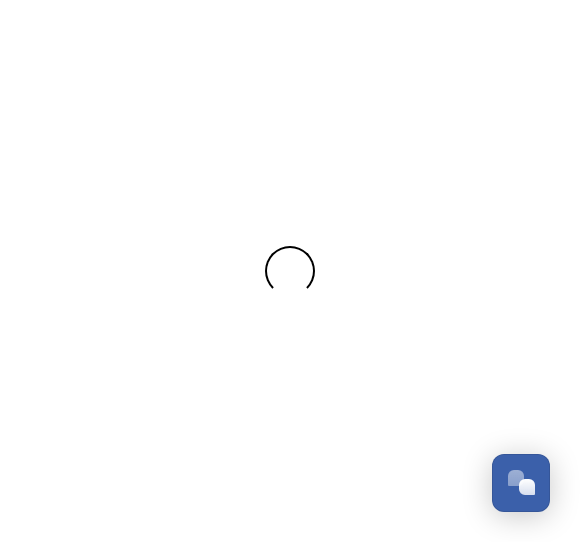 scroll, scrollTop: 0, scrollLeft: 0, axis: both 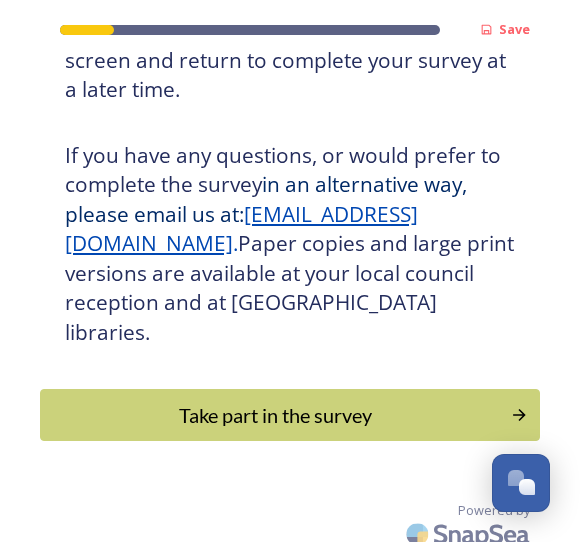 click on "Take part in the survey" at bounding box center [275, 415] 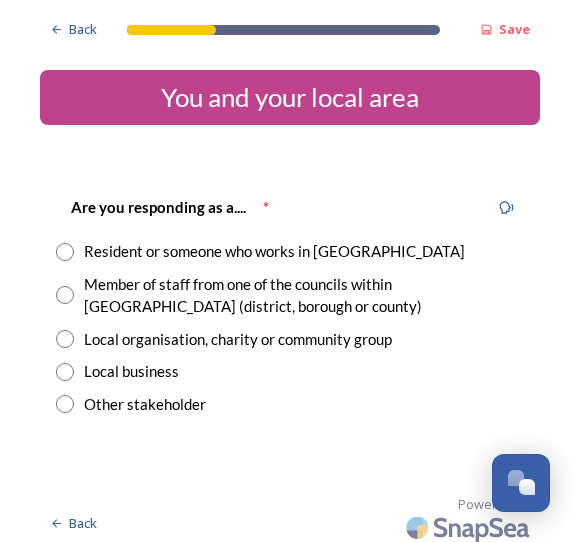 click on "Resident or someone who works in [GEOGRAPHIC_DATA]" at bounding box center (274, 251) 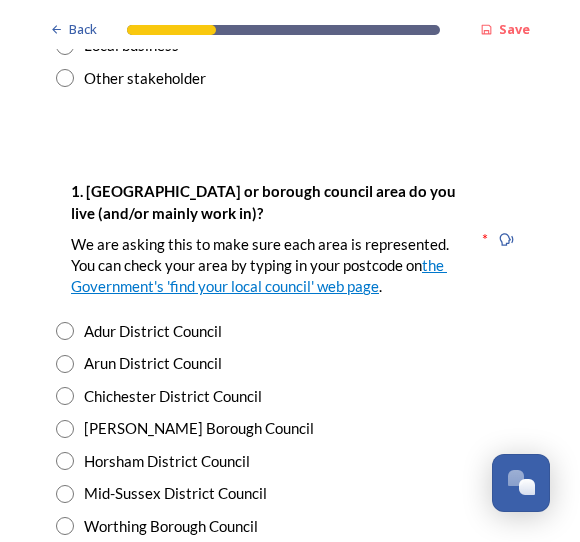 click on "Chichester District Council" at bounding box center (173, 396) 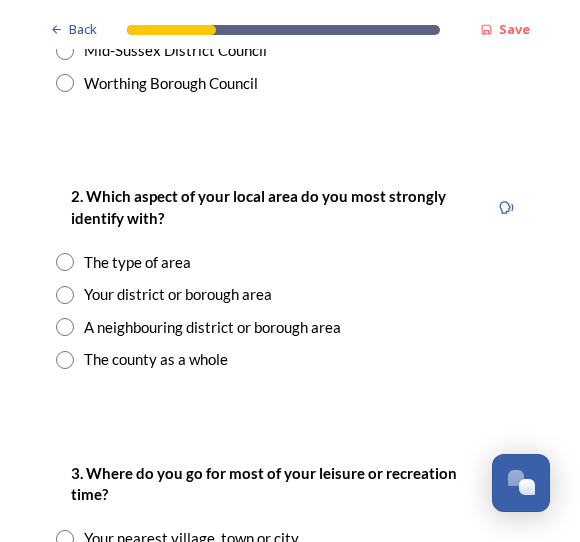 scroll, scrollTop: 769, scrollLeft: 0, axis: vertical 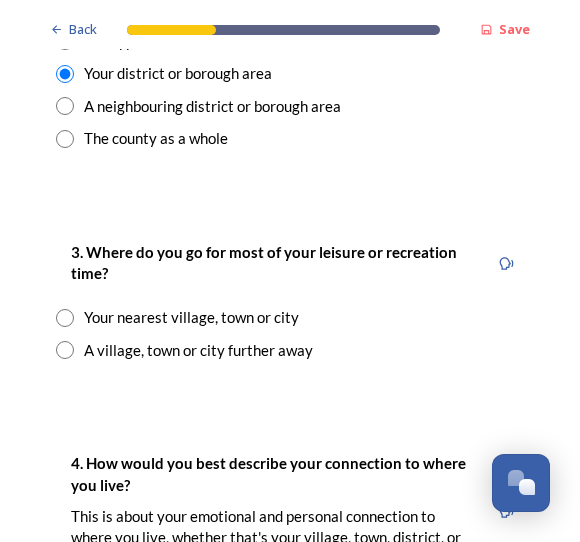 click on "Your nearest village, town or city" at bounding box center [191, 317] 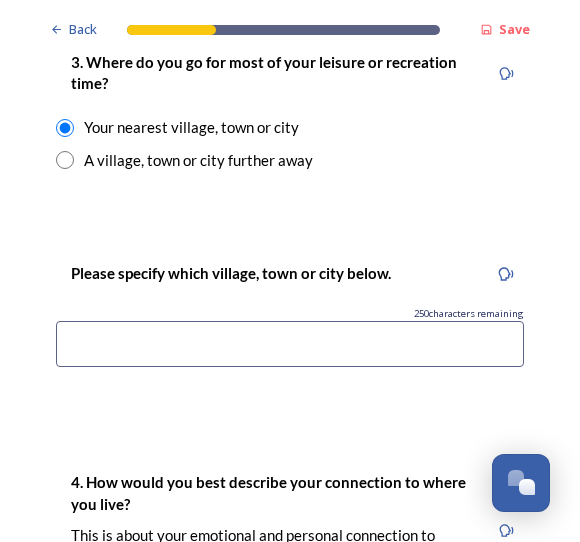 scroll, scrollTop: 1180, scrollLeft: 0, axis: vertical 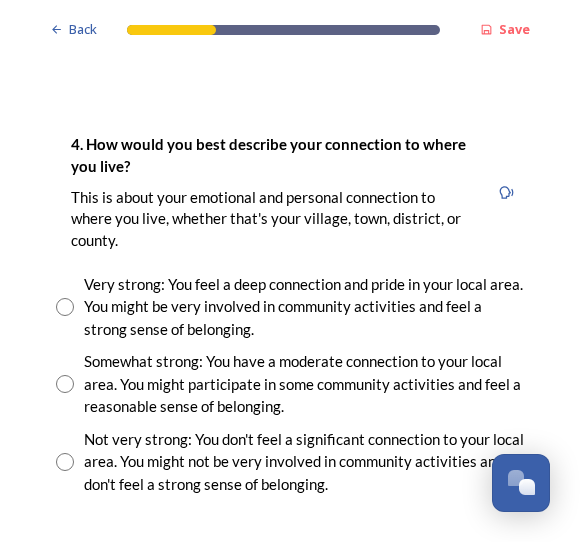 type on "[GEOGRAPHIC_DATA], [GEOGRAPHIC_DATA], [GEOGRAPHIC_DATA]" 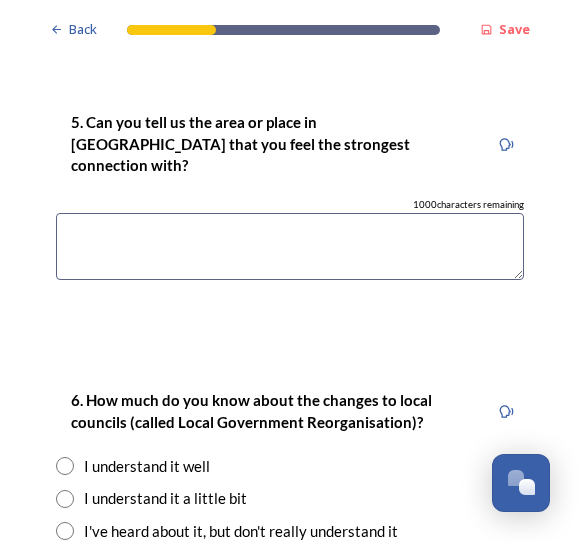 scroll, scrollTop: 1993, scrollLeft: 0, axis: vertical 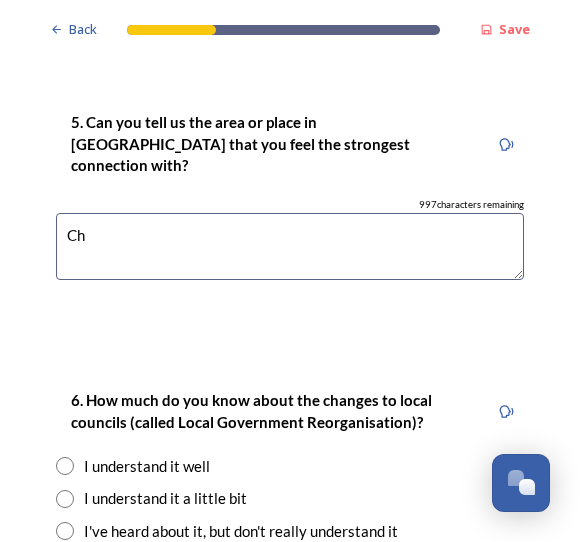 type on "C" 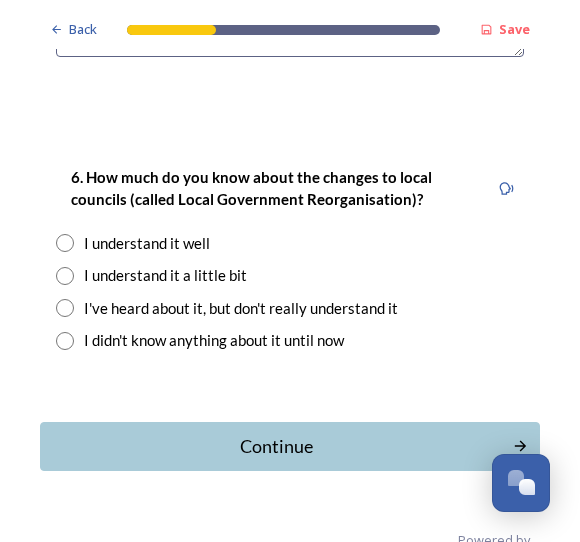 scroll, scrollTop: 2214, scrollLeft: 0, axis: vertical 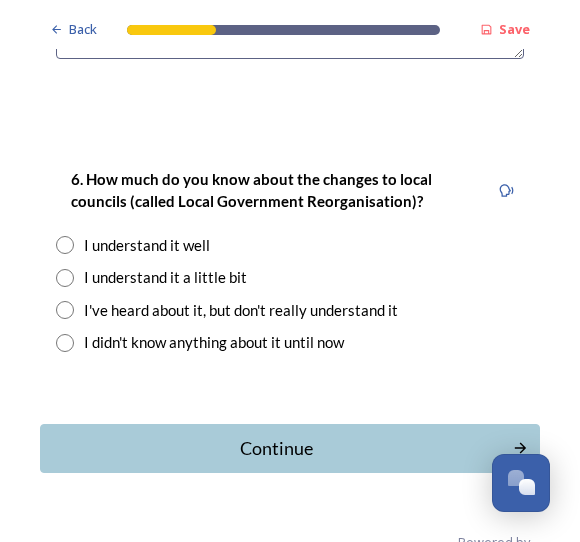 type on "[GEOGRAPHIC_DATA] area north of [GEOGRAPHIC_DATA] towards [GEOGRAPHIC_DATA]" 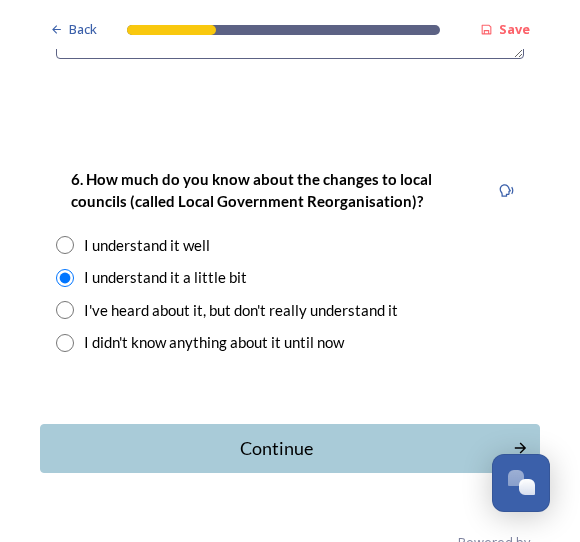 click on "I understand it well" at bounding box center (147, 245) 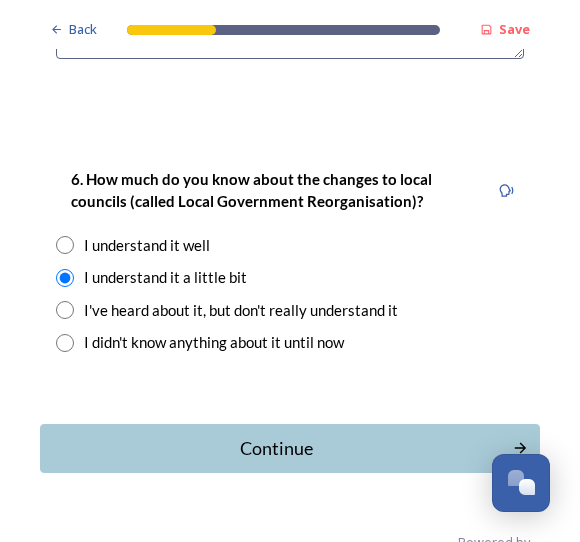 radio on "true" 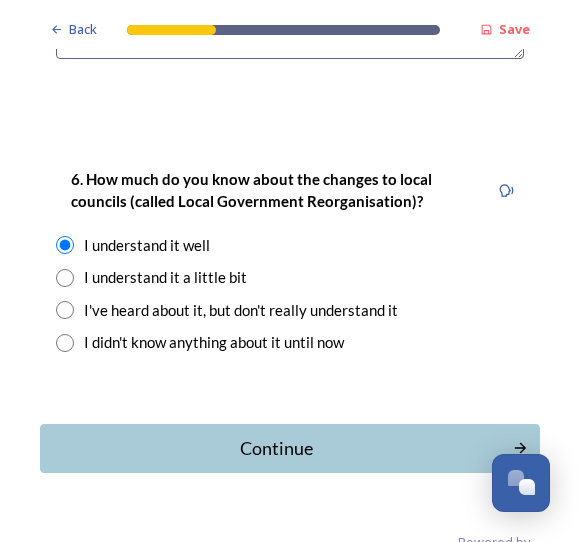 click on "Continue" at bounding box center [276, 448] 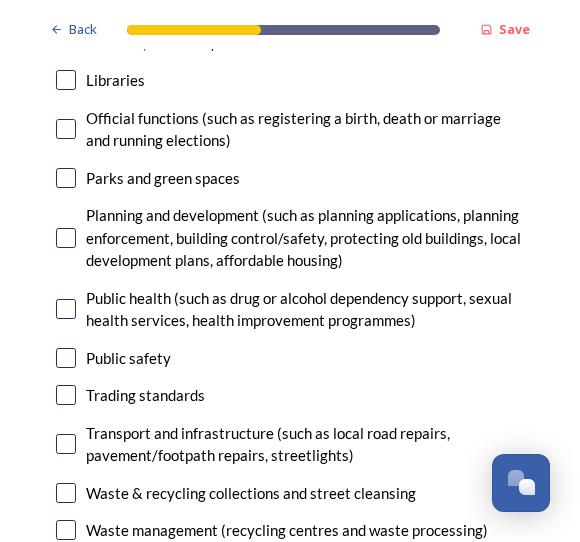 scroll, scrollTop: 777, scrollLeft: 0, axis: vertical 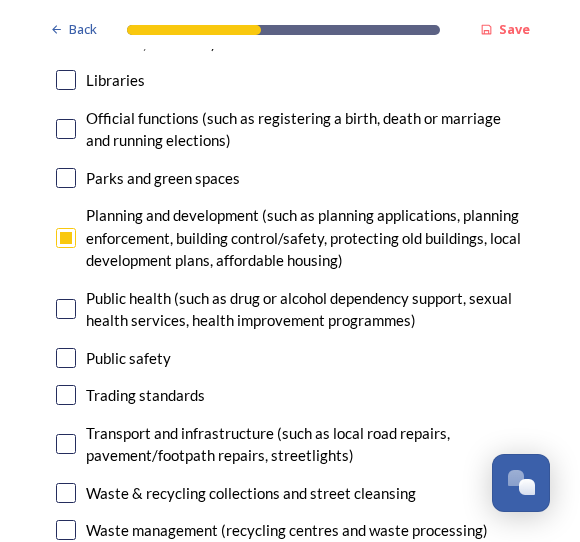 checkbox on "true" 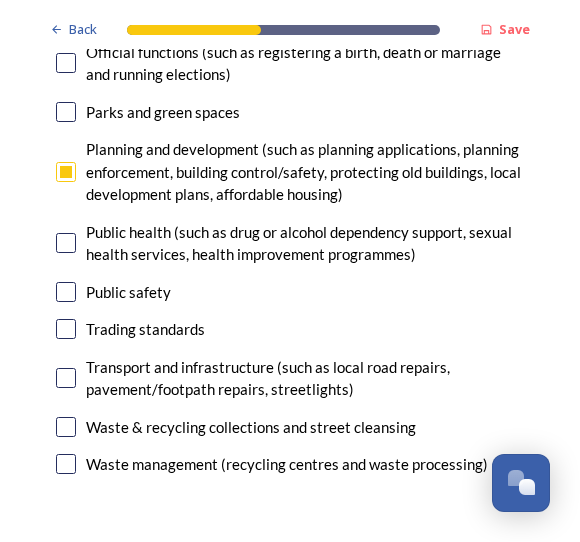 scroll, scrollTop: 858, scrollLeft: 0, axis: vertical 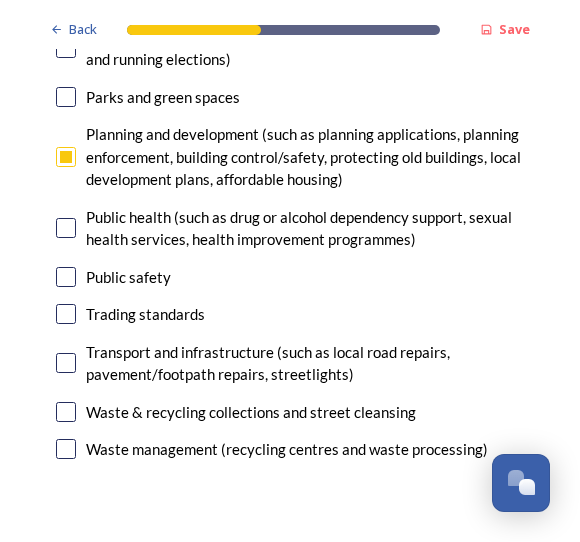 click on "Waste & recycling collections and street cleansing" at bounding box center (251, 412) 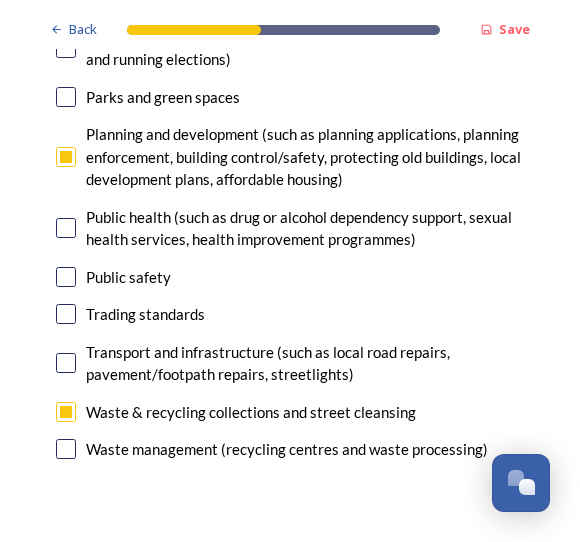 checkbox on "true" 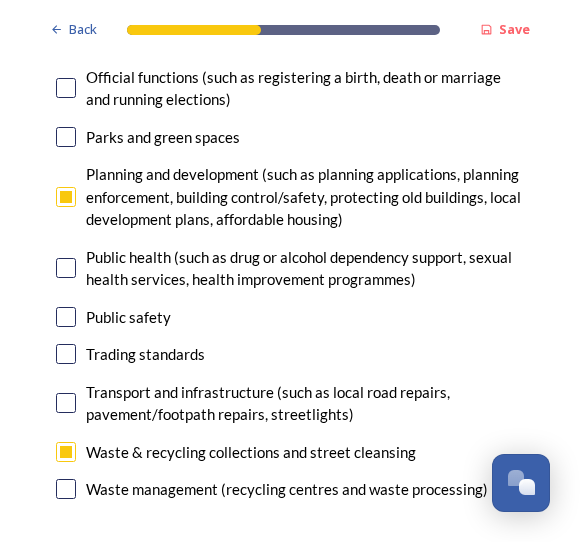 scroll, scrollTop: 818, scrollLeft: 0, axis: vertical 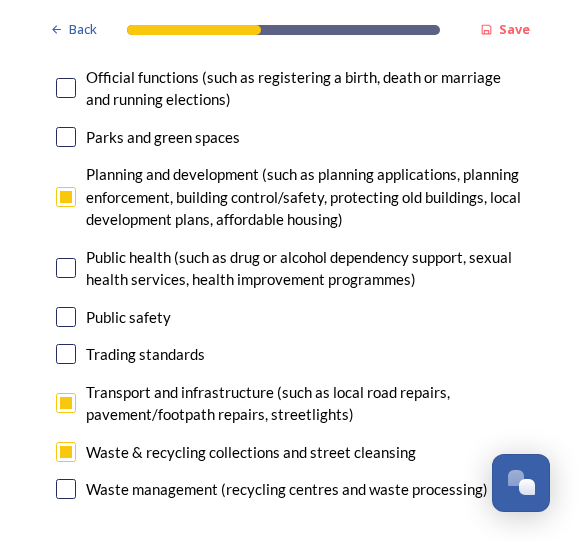 checkbox on "true" 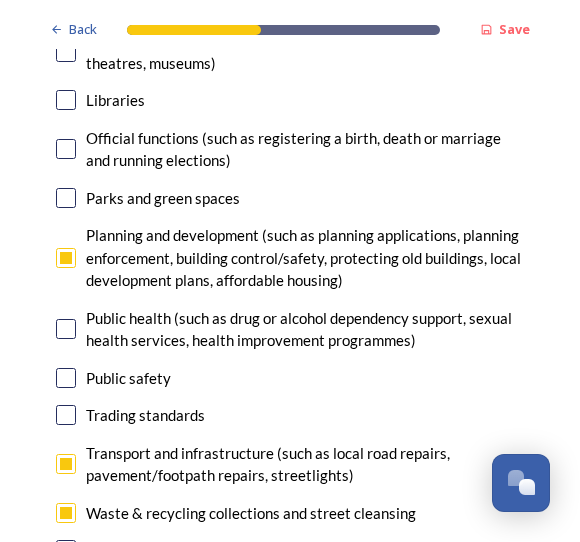 scroll, scrollTop: 757, scrollLeft: 0, axis: vertical 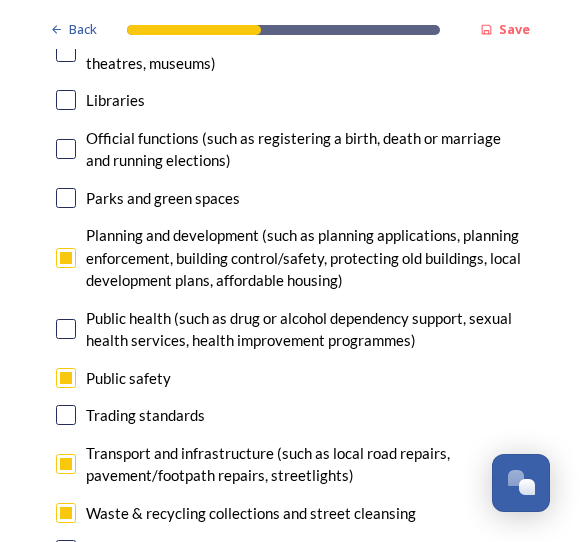 checkbox on "true" 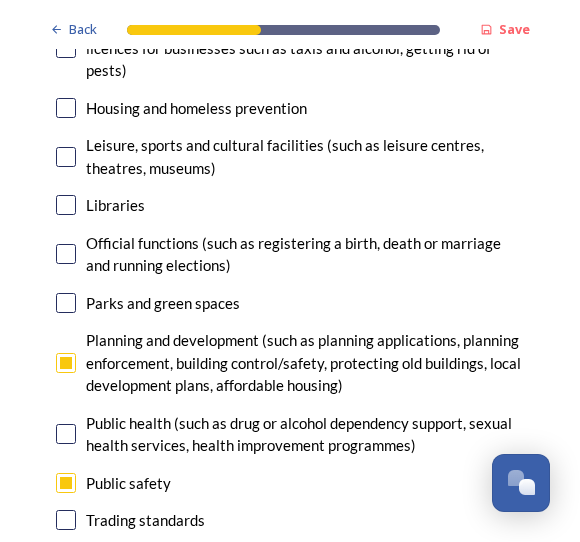 scroll, scrollTop: 649, scrollLeft: 0, axis: vertical 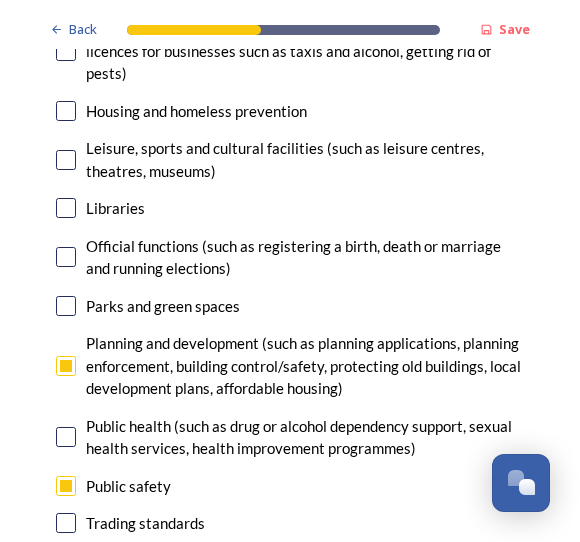 click on "Parks and green spaces" at bounding box center (290, 306) 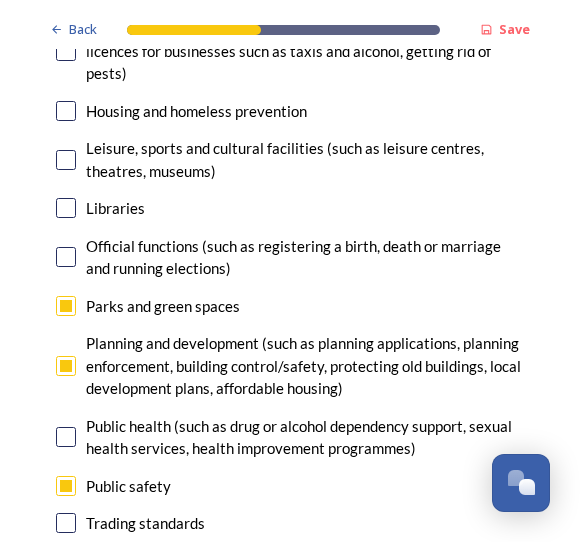 checkbox on "true" 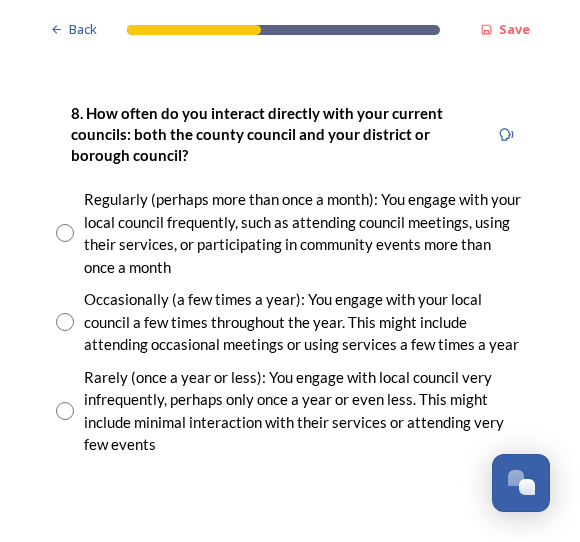 scroll, scrollTop: 1313, scrollLeft: 0, axis: vertical 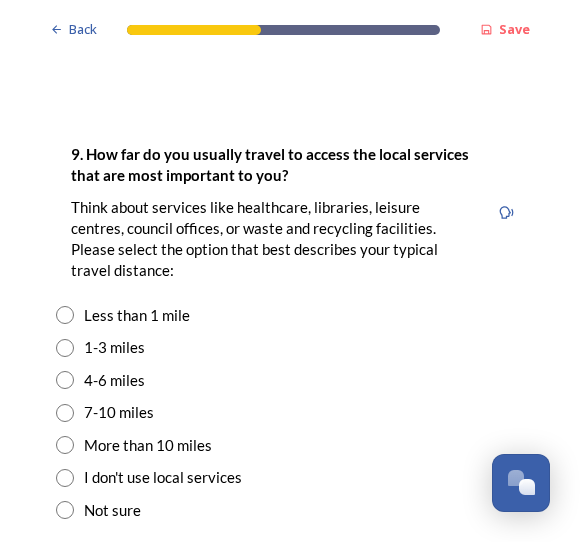 click on "More than 10 miles" at bounding box center [148, 445] 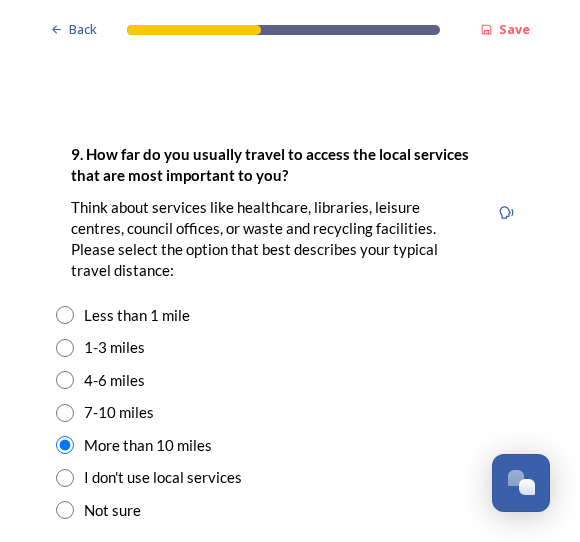 click on "7-10 miles" at bounding box center (290, 412) 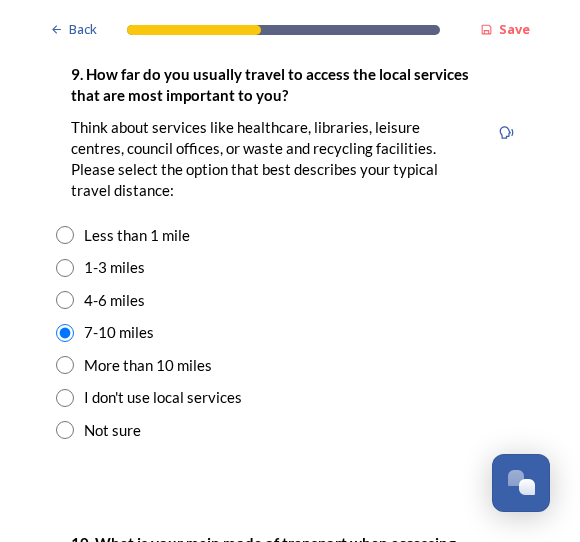 scroll, scrollTop: 1797, scrollLeft: 0, axis: vertical 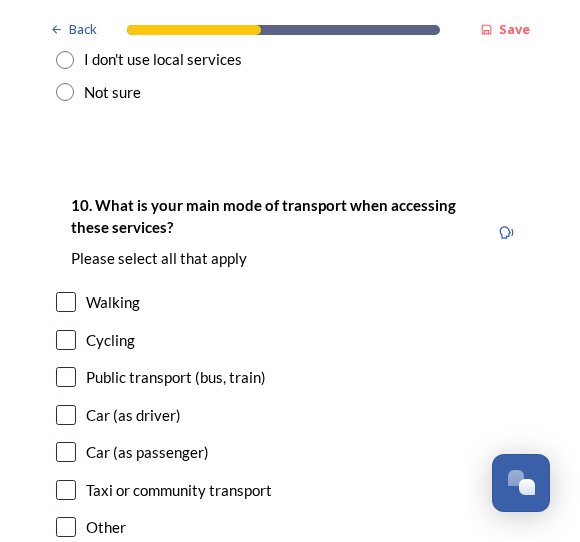 click on "Car (as driver)" at bounding box center [290, 415] 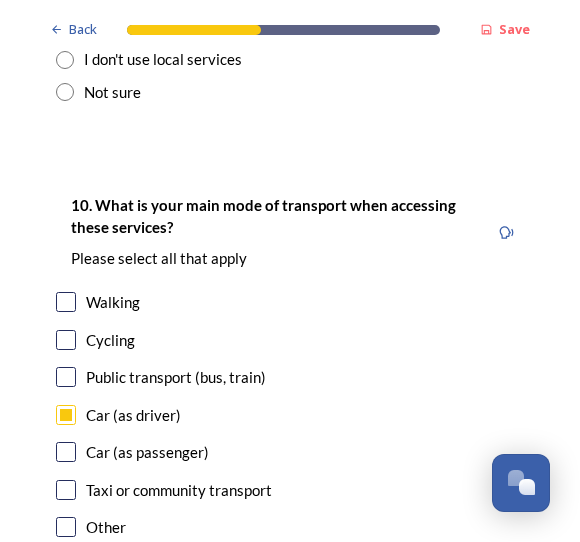 checkbox on "true" 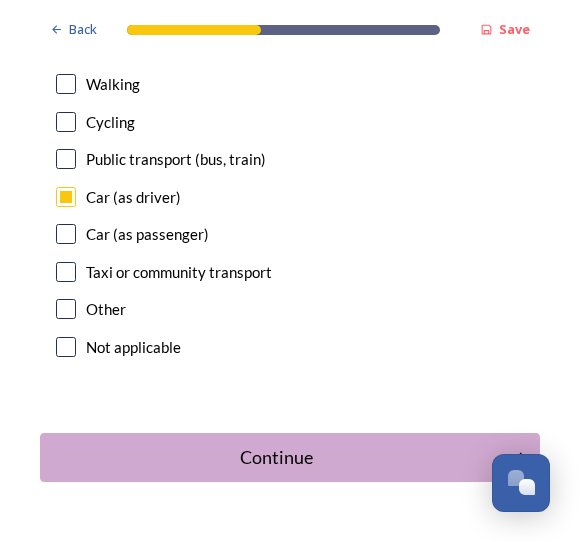 scroll, scrollTop: 2353, scrollLeft: 0, axis: vertical 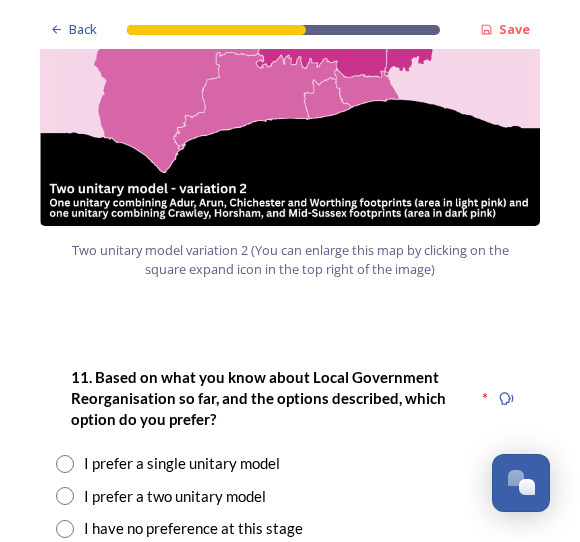click on "I prefer a two unitary model" at bounding box center (175, 496) 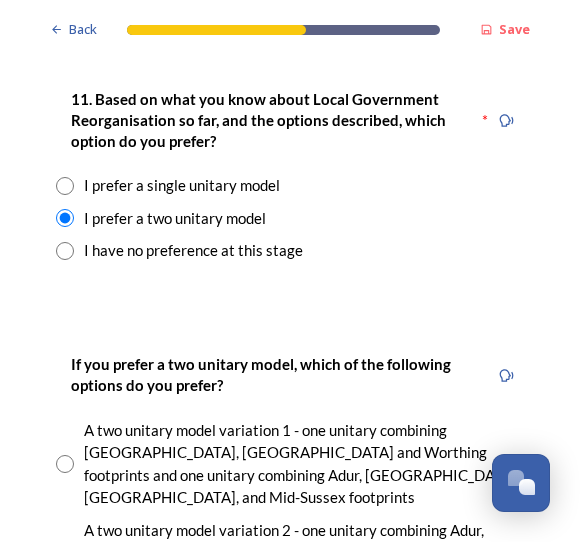 scroll, scrollTop: 2513, scrollLeft: 0, axis: vertical 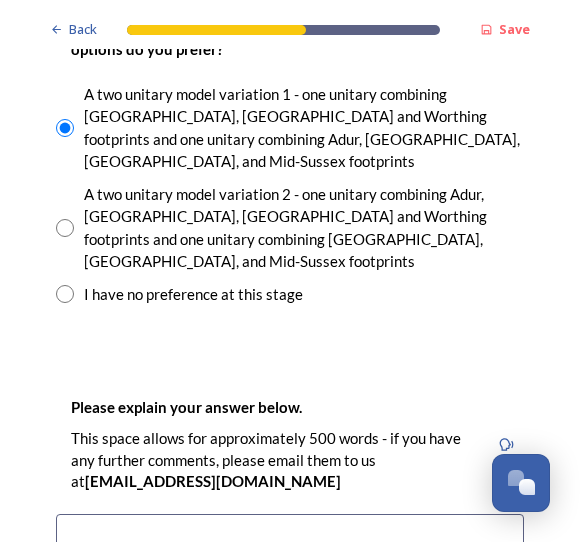 click at bounding box center [290, 626] 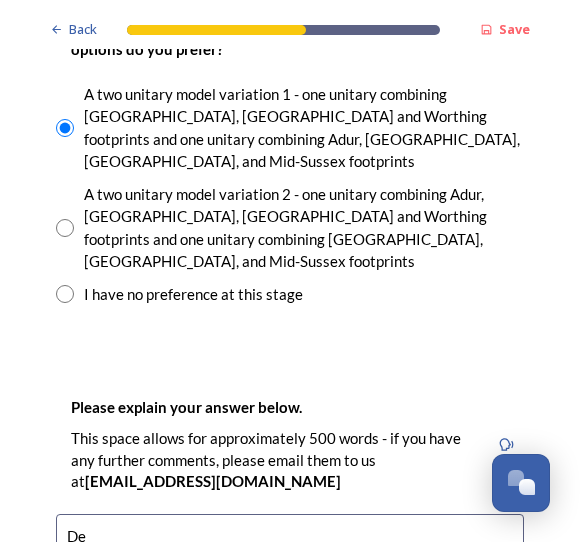 type on "D" 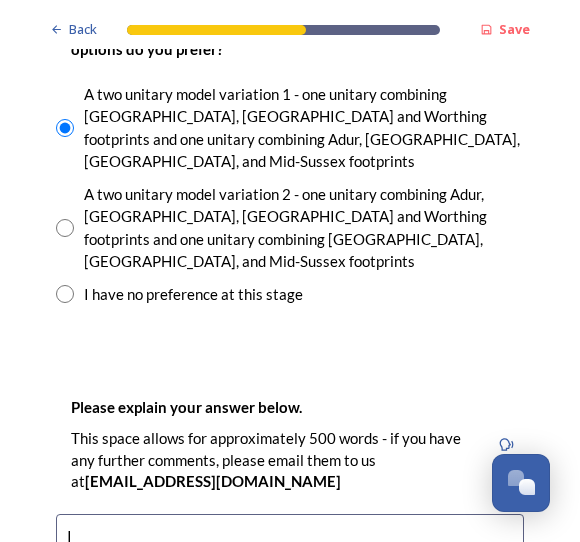 type on "I" 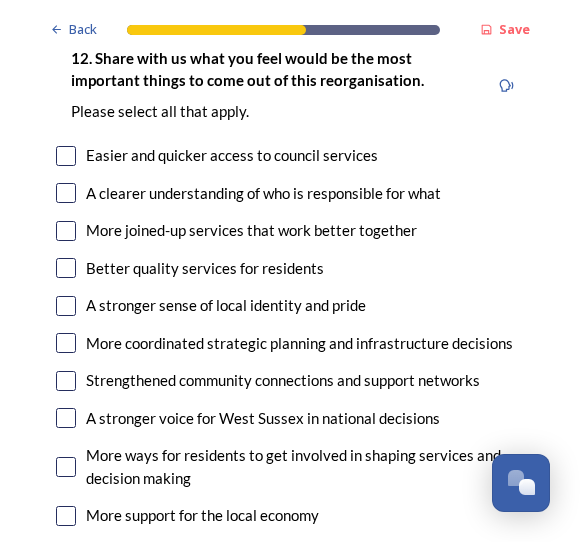 scroll, scrollTop: 3650, scrollLeft: 0, axis: vertical 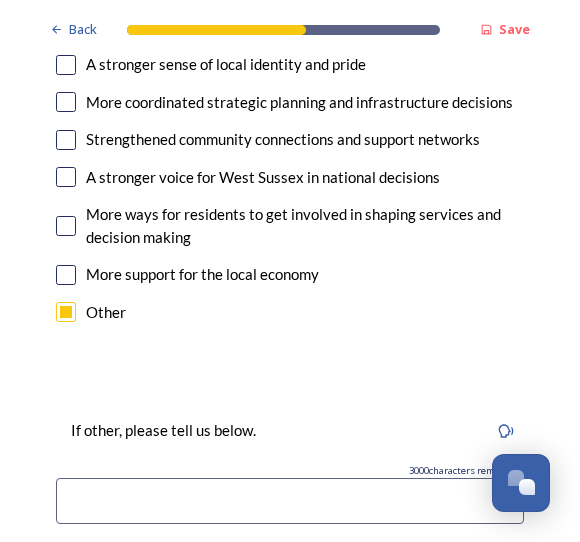 click at bounding box center (290, 501) 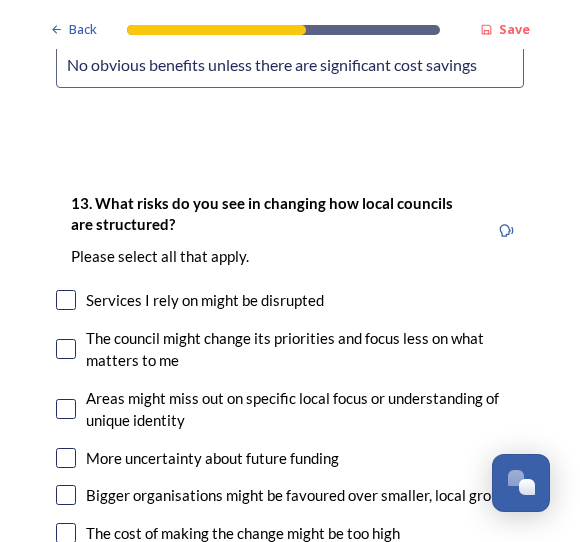 scroll, scrollTop: 4327, scrollLeft: 0, axis: vertical 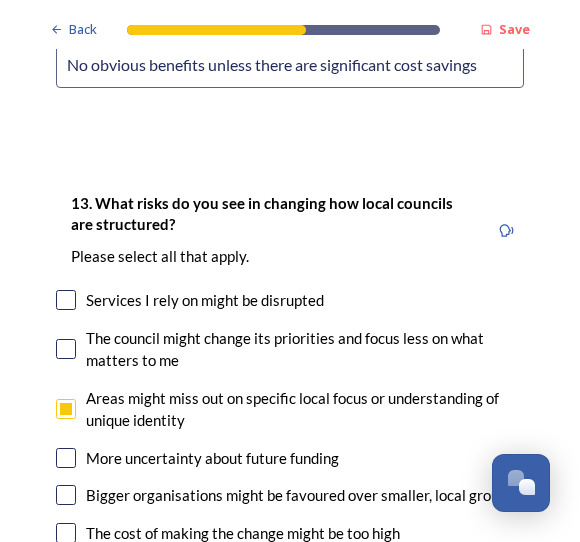 checkbox on "true" 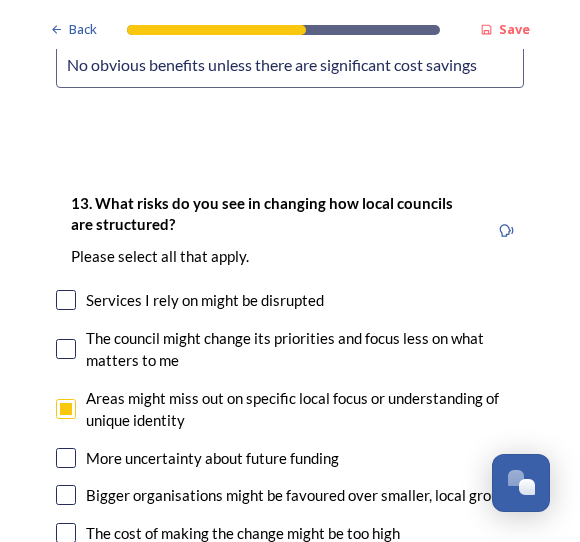 click on "Bigger organisations might be favoured over smaller, local groups" at bounding box center (300, 495) 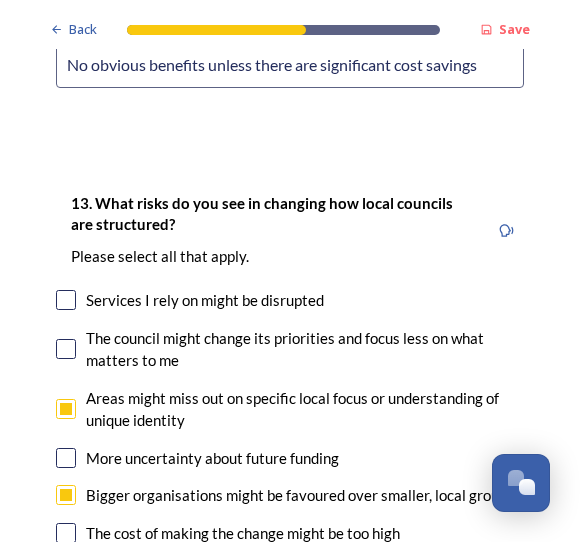 checkbox on "true" 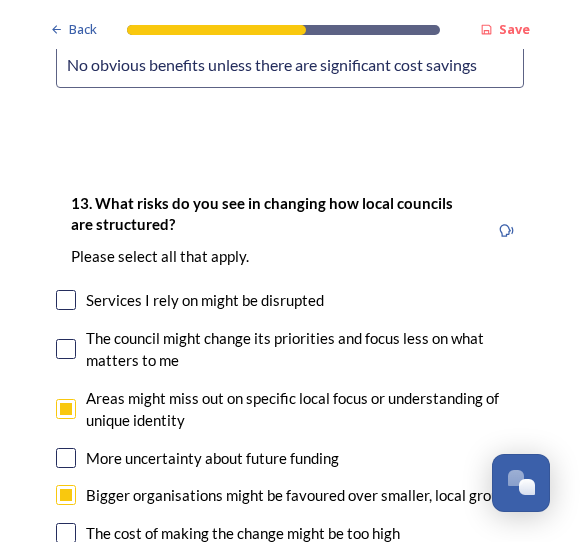 click on "The cost of making the change might be too high" at bounding box center (243, 533) 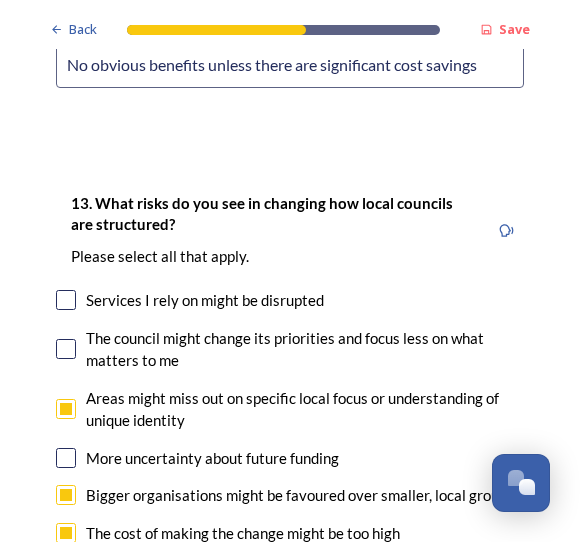 checkbox on "true" 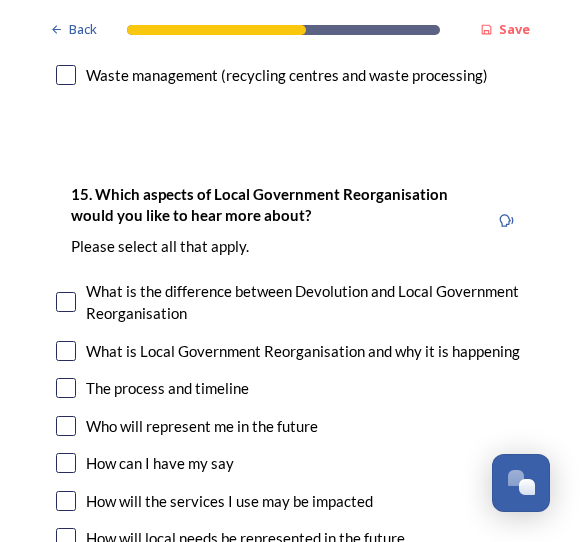scroll, scrollTop: 6158, scrollLeft: 0, axis: vertical 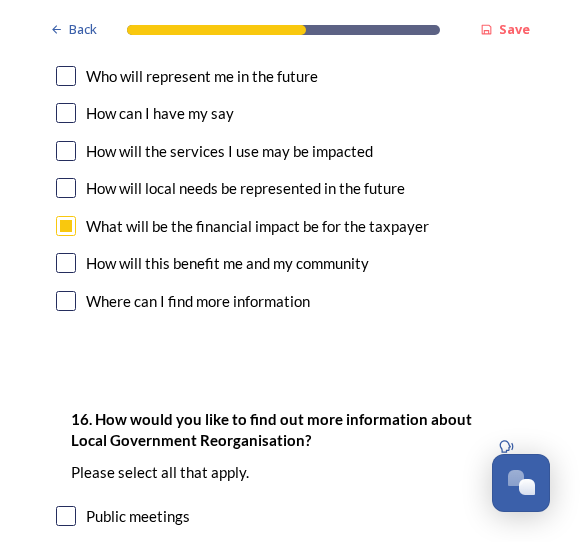 click on "Websites" at bounding box center (290, 553) 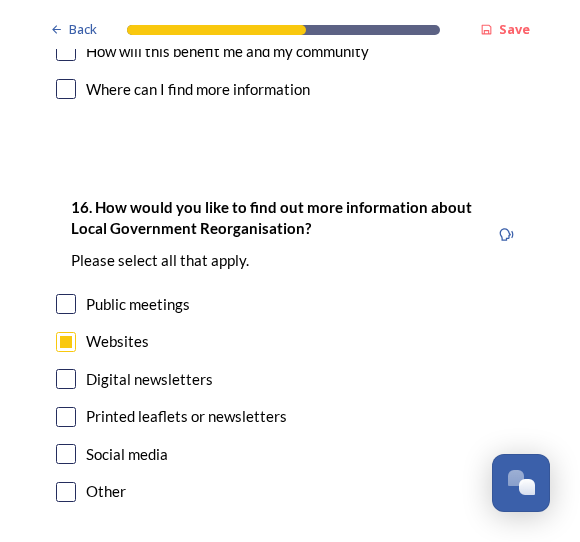 scroll, scrollTop: 6717, scrollLeft: 0, axis: vertical 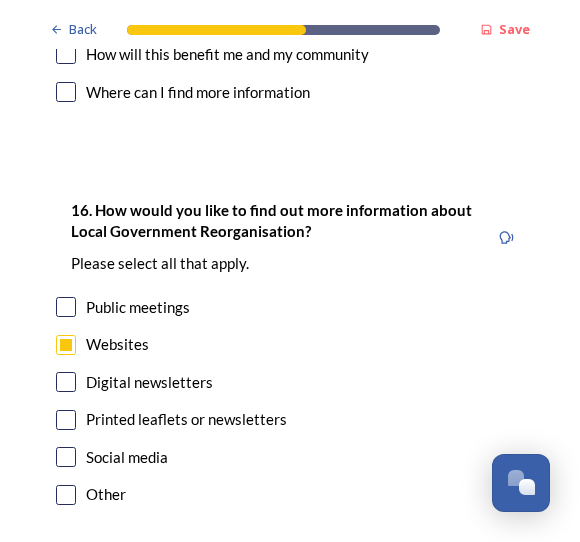 click on "Continue" at bounding box center (276, 605) 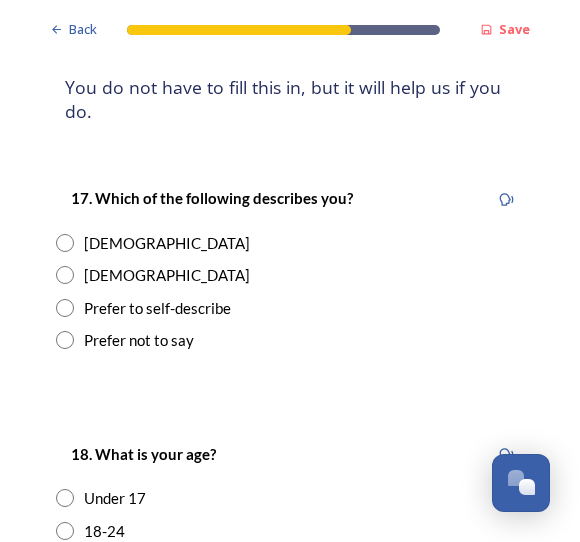 scroll, scrollTop: 343, scrollLeft: 0, axis: vertical 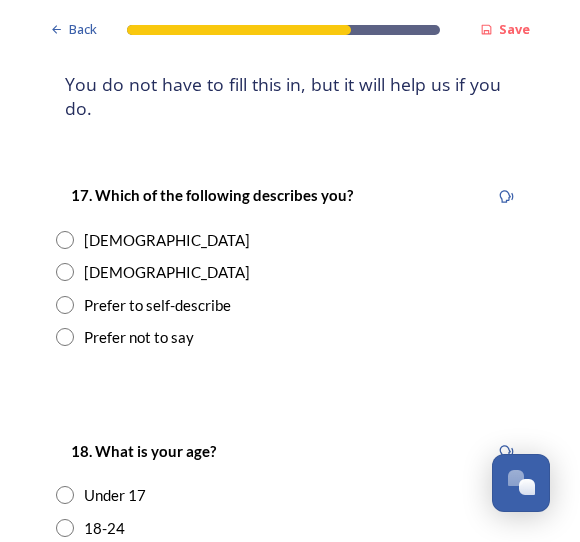 click on "17. Which of the following describes you?" at bounding box center (212, 195) 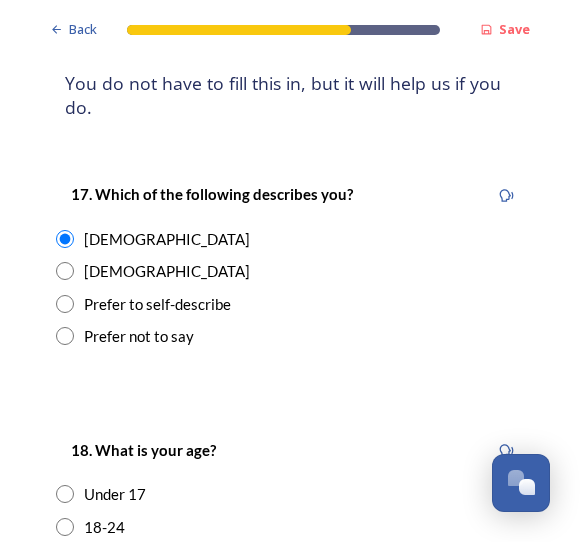 scroll, scrollTop: 344, scrollLeft: 0, axis: vertical 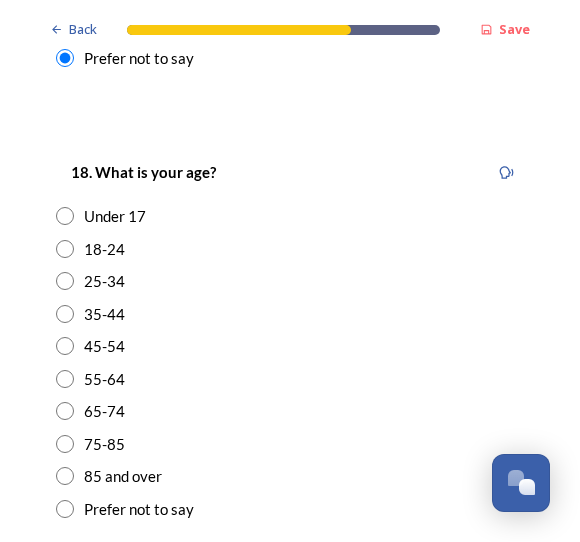 click on "Prefer not to say" at bounding box center [139, 509] 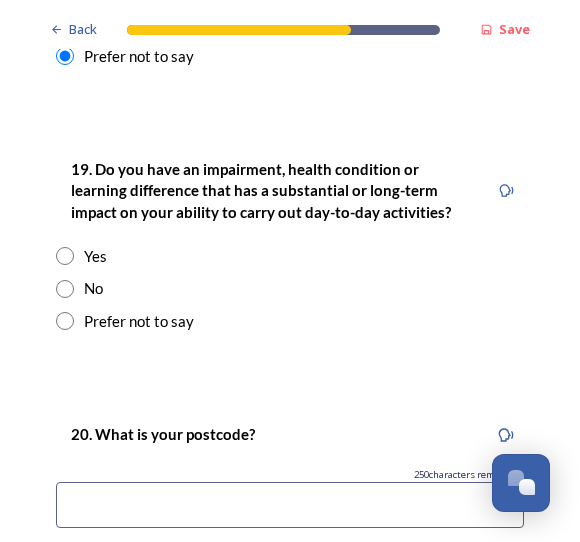 scroll, scrollTop: 1075, scrollLeft: 0, axis: vertical 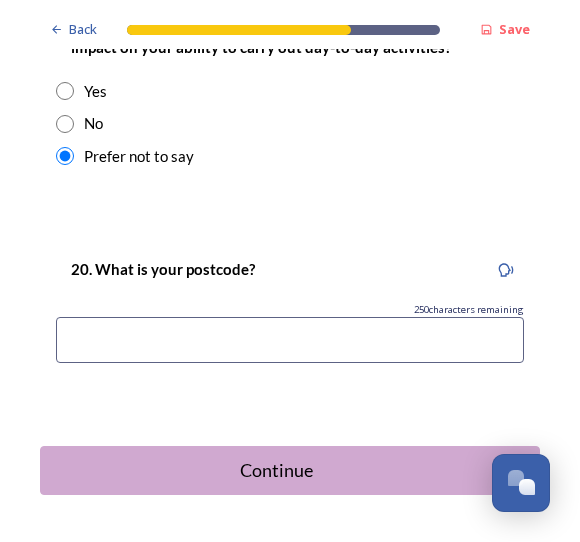 click at bounding box center (290, 340) 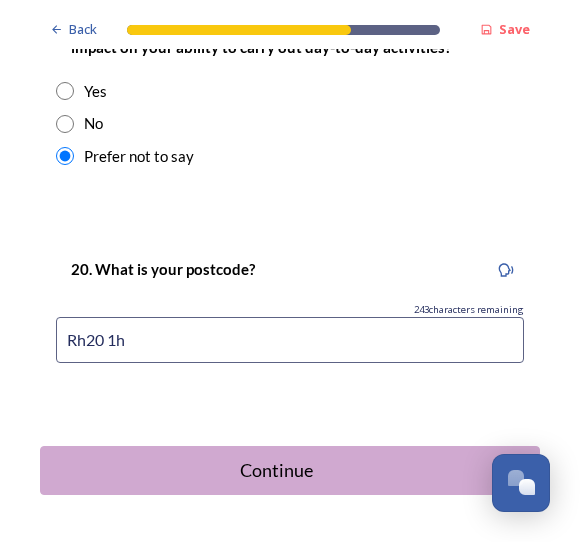 type on "Rh20 1hd" 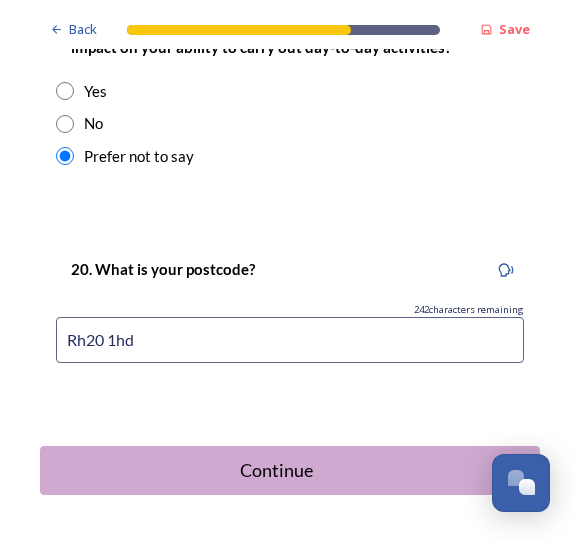 click on "Continue" at bounding box center (276, 470) 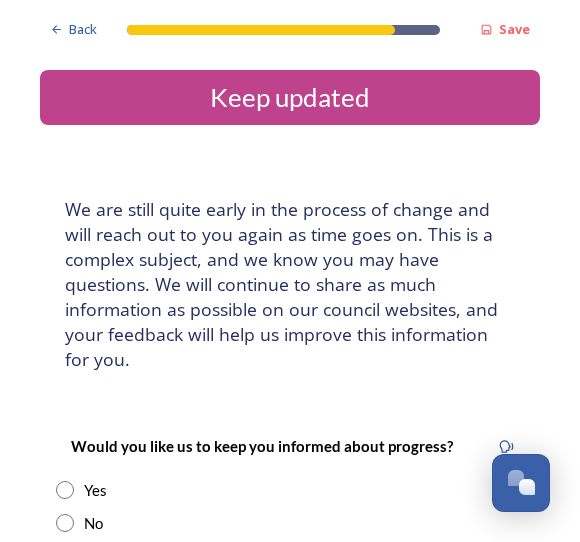 click on "Yes" at bounding box center (290, 490) 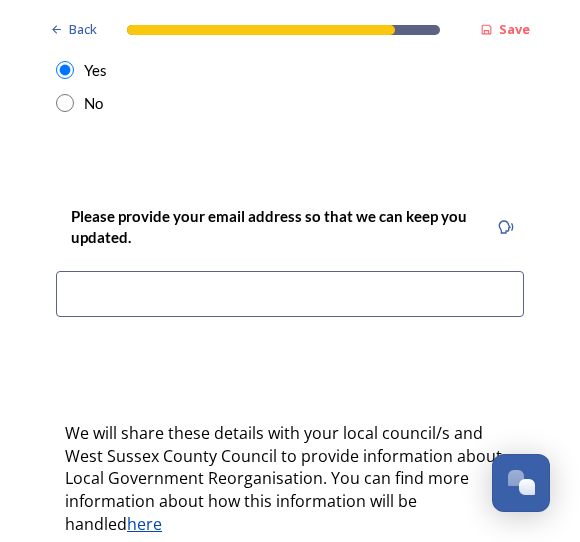 scroll, scrollTop: 420, scrollLeft: 0, axis: vertical 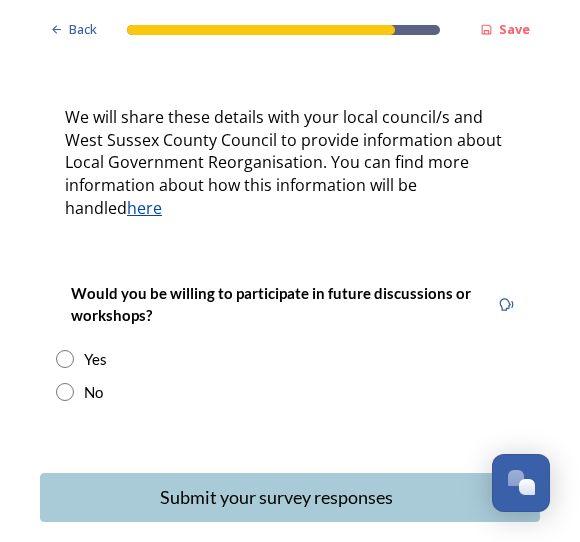 type on "[EMAIL_ADDRESS][DOMAIN_NAME]" 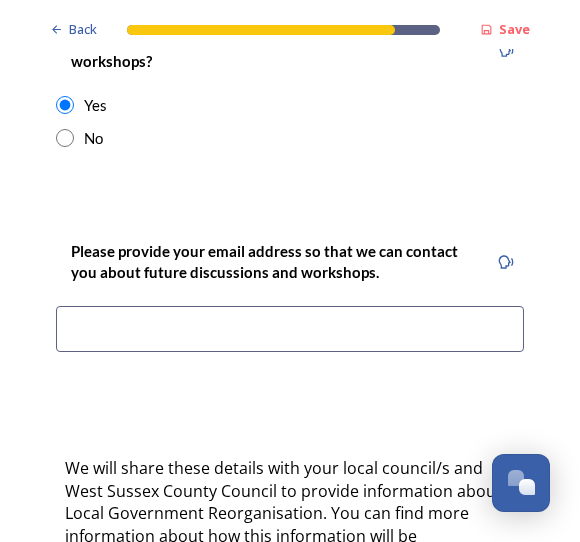 scroll, scrollTop: 990, scrollLeft: 0, axis: vertical 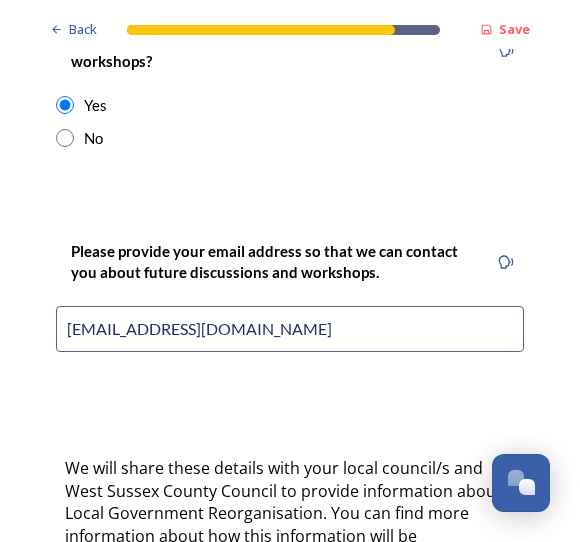 type on "[EMAIL_ADDRESS][DOMAIN_NAME]" 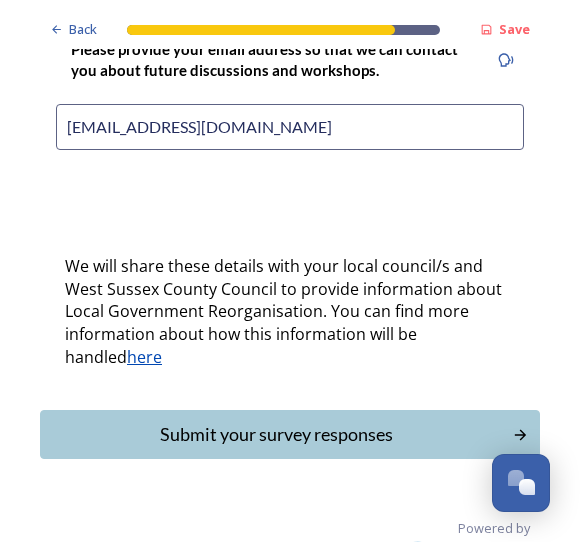 scroll, scrollTop: 1194, scrollLeft: 0, axis: vertical 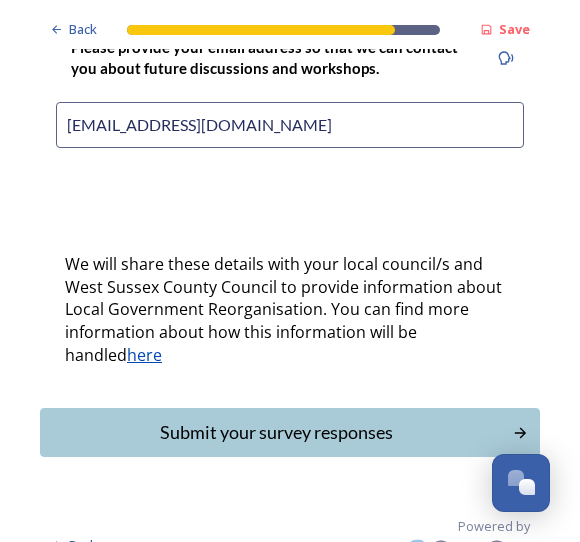 click on "Submit your survey responses" at bounding box center (276, 432) 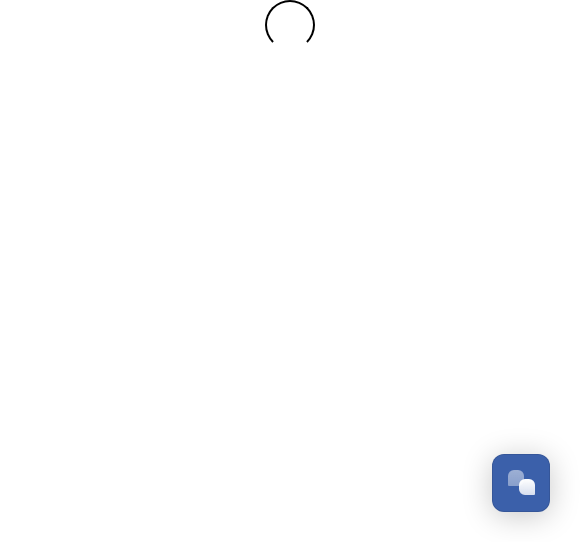 scroll, scrollTop: 0, scrollLeft: 0, axis: both 